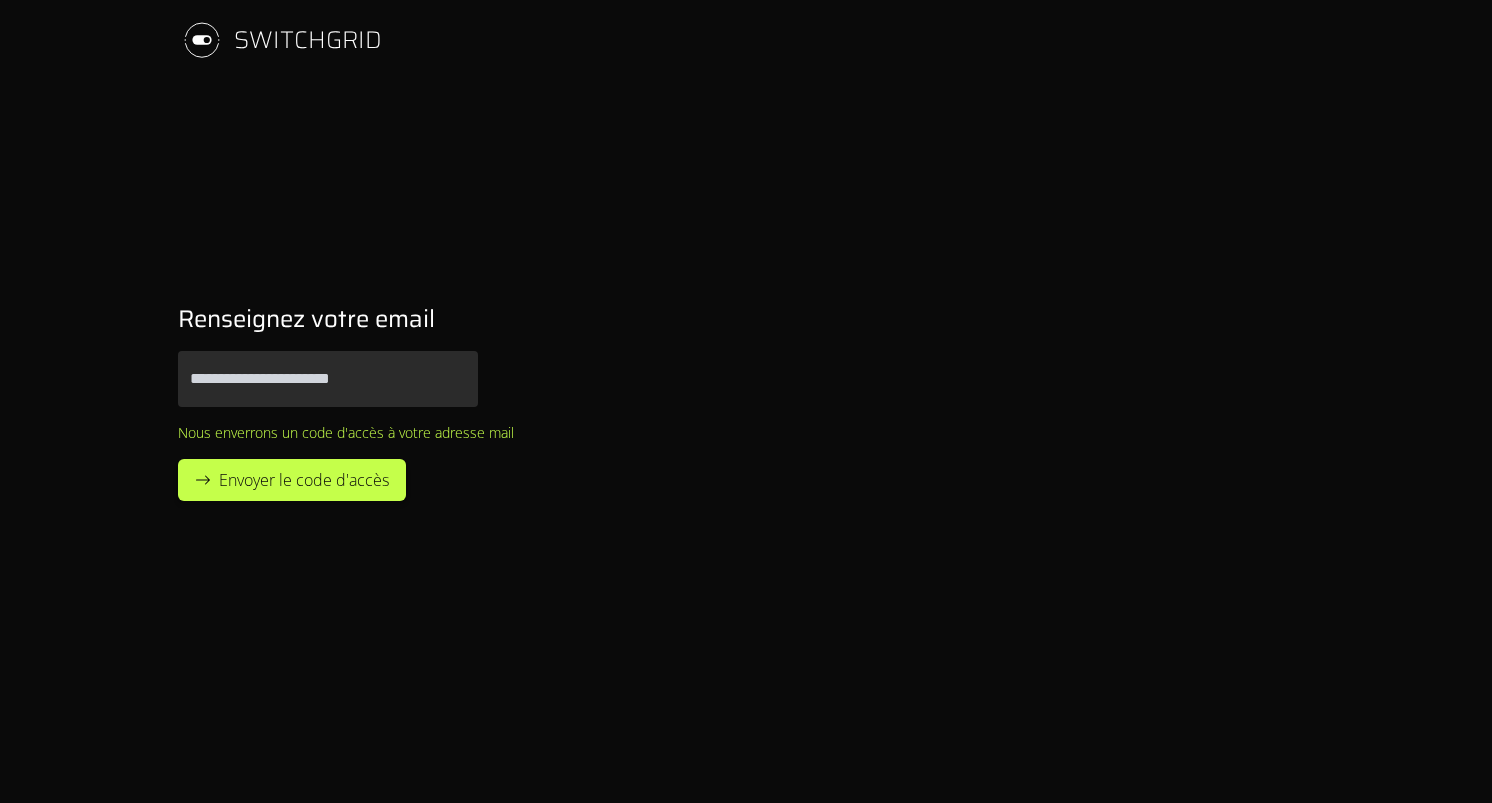 scroll, scrollTop: 0, scrollLeft: 0, axis: both 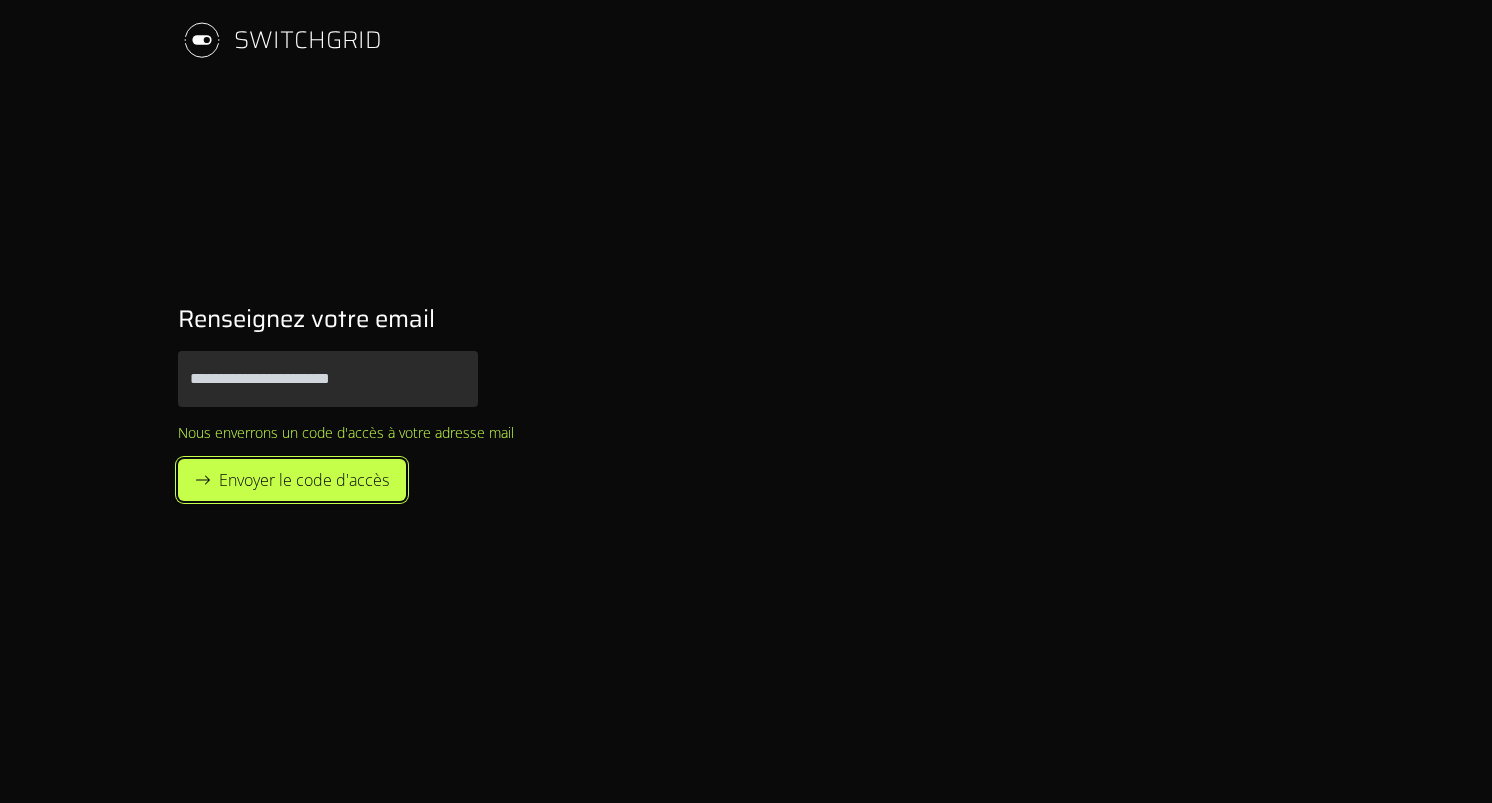 click on "Envoyer le code d'accès" at bounding box center (304, 480) 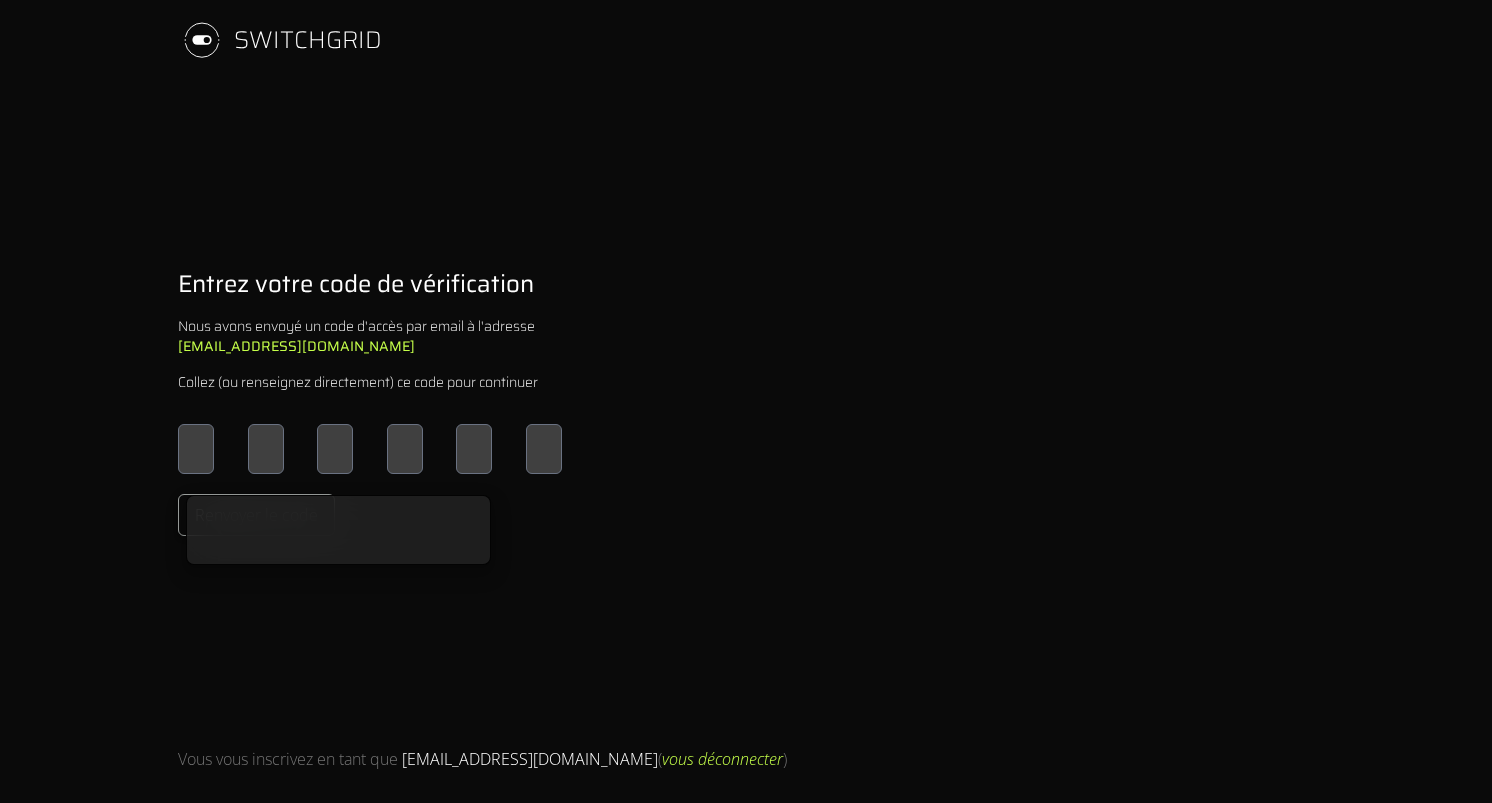 type on "*" 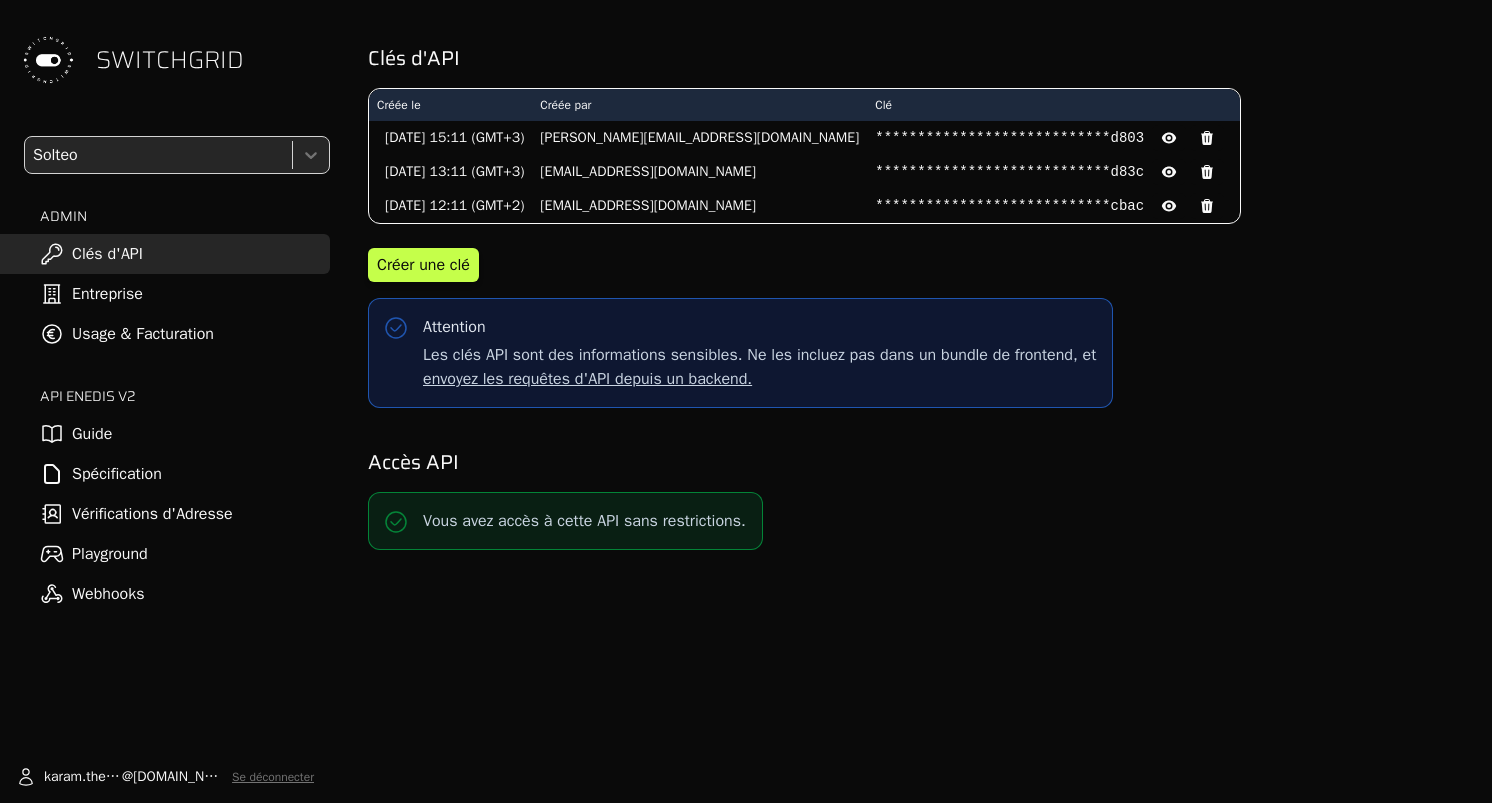 click on "Spécification" at bounding box center [165, 474] 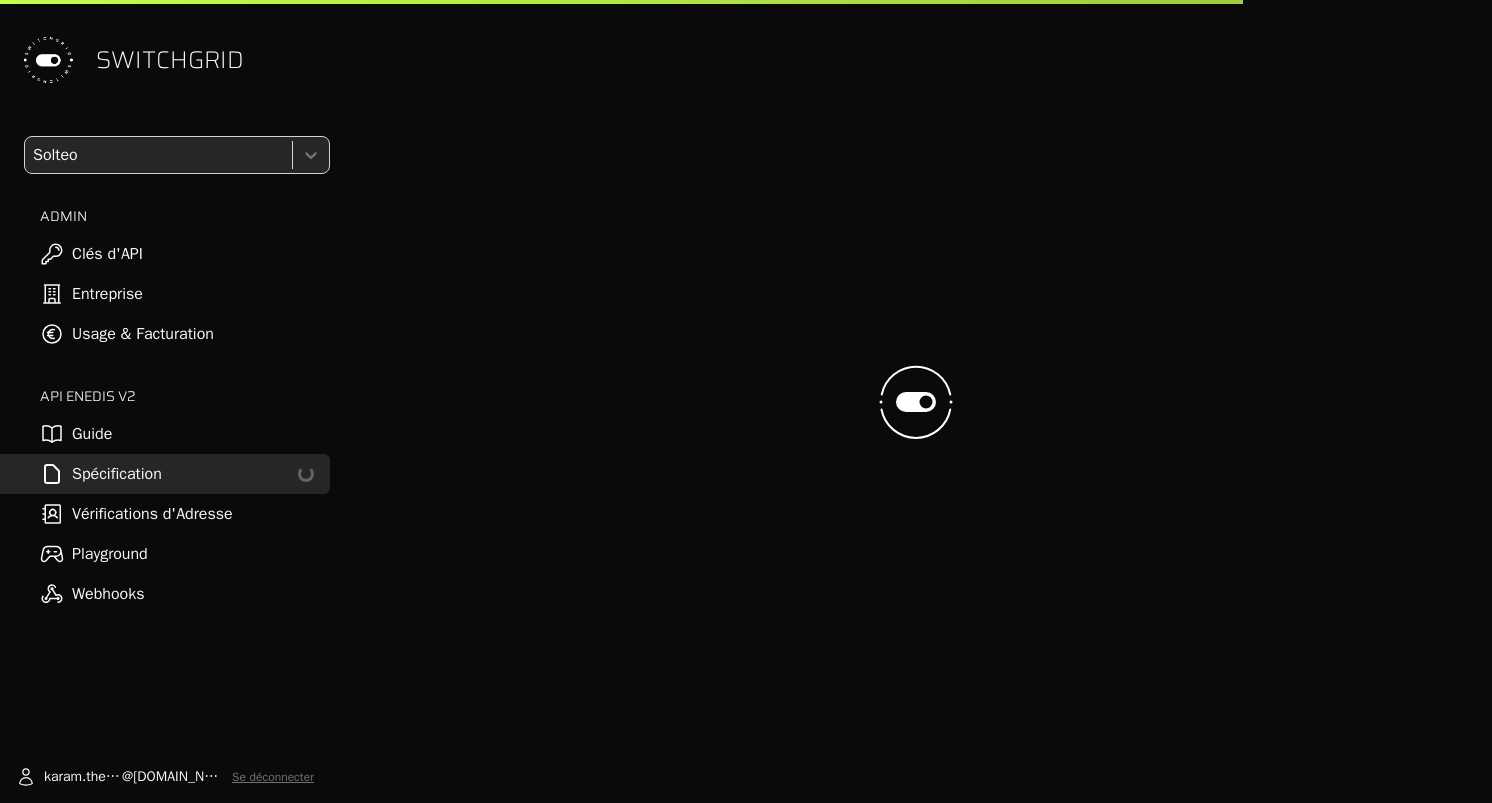 select on "**********" 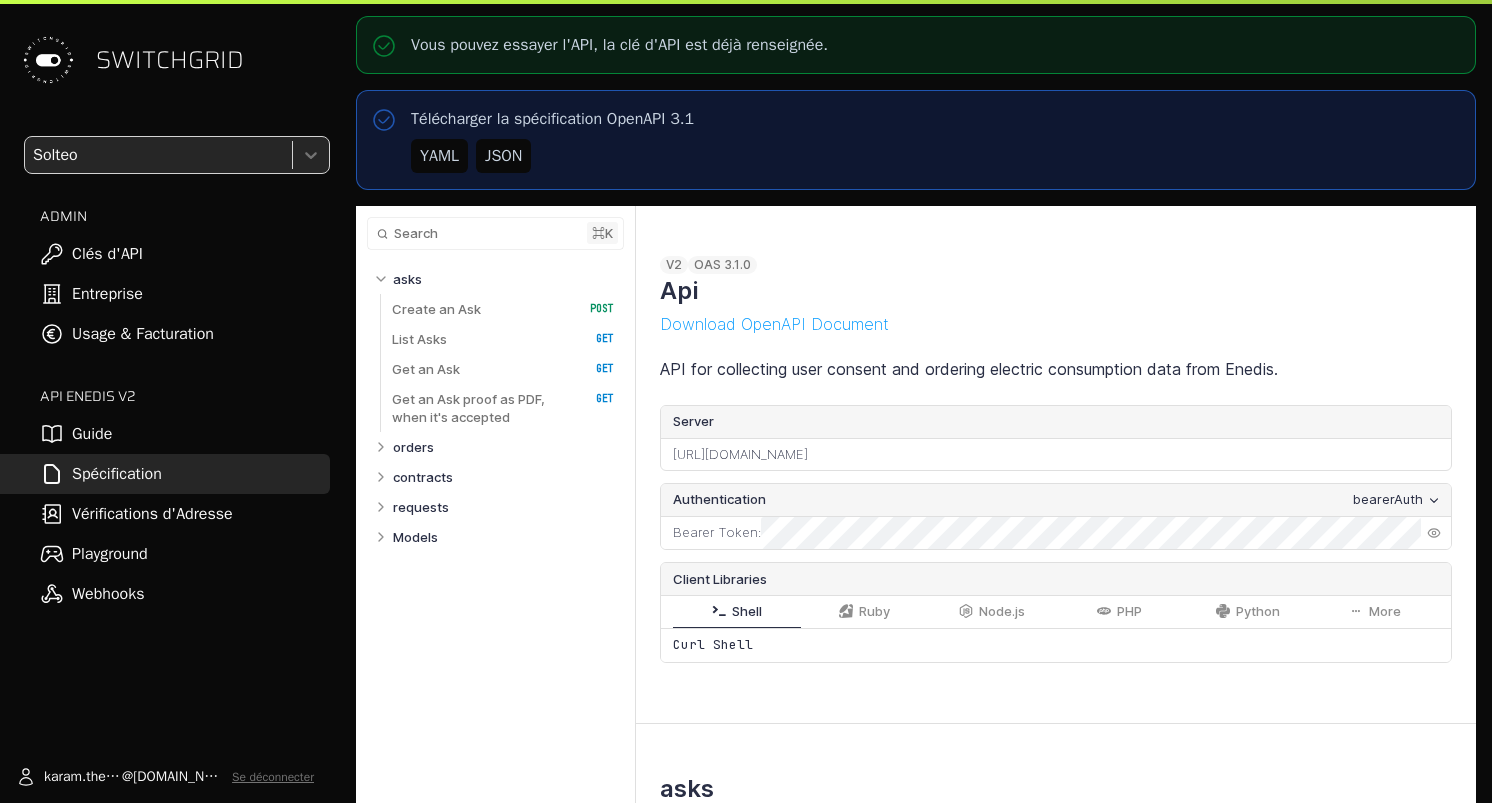select on "**********" 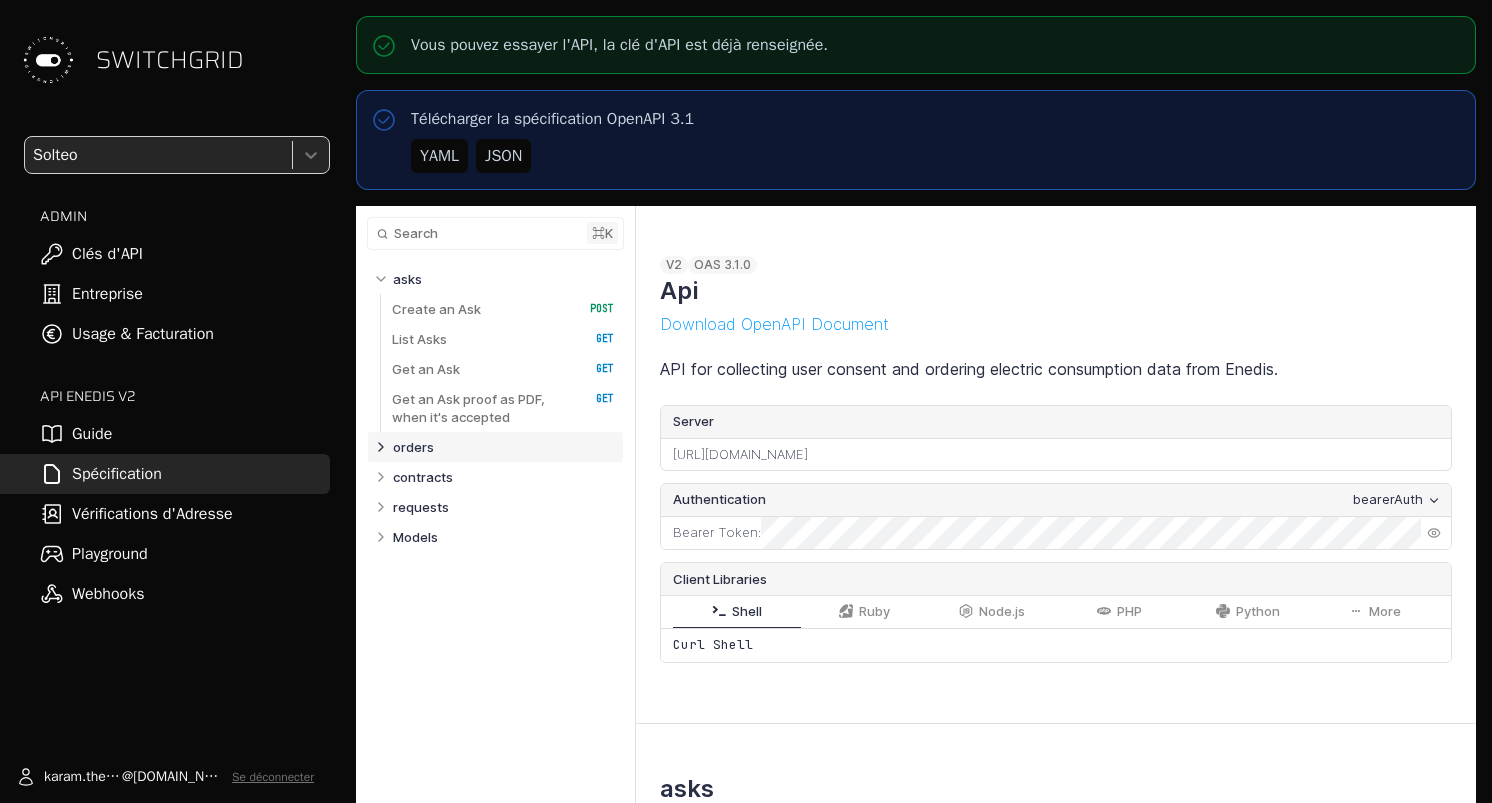 click 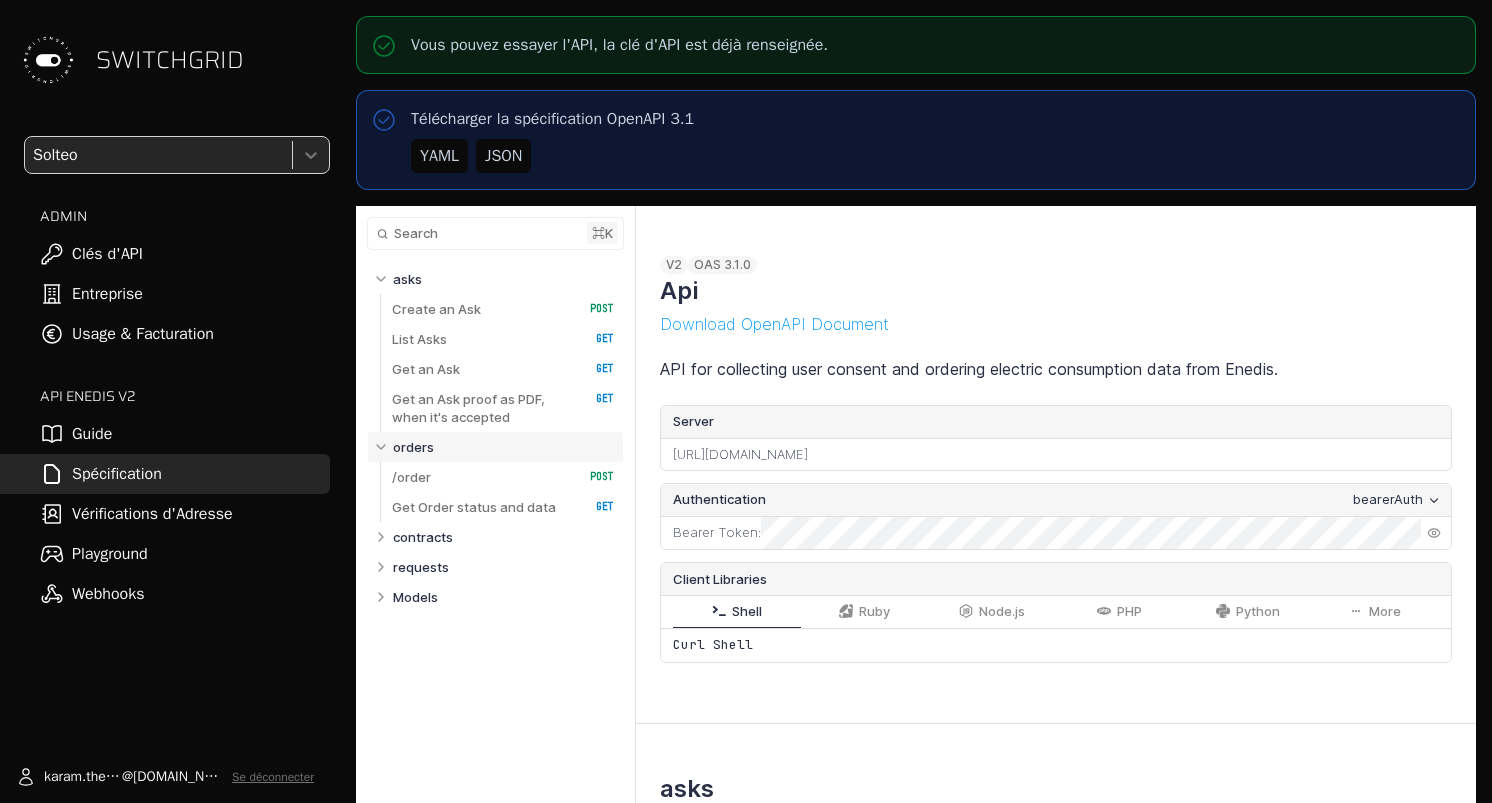 select on "**********" 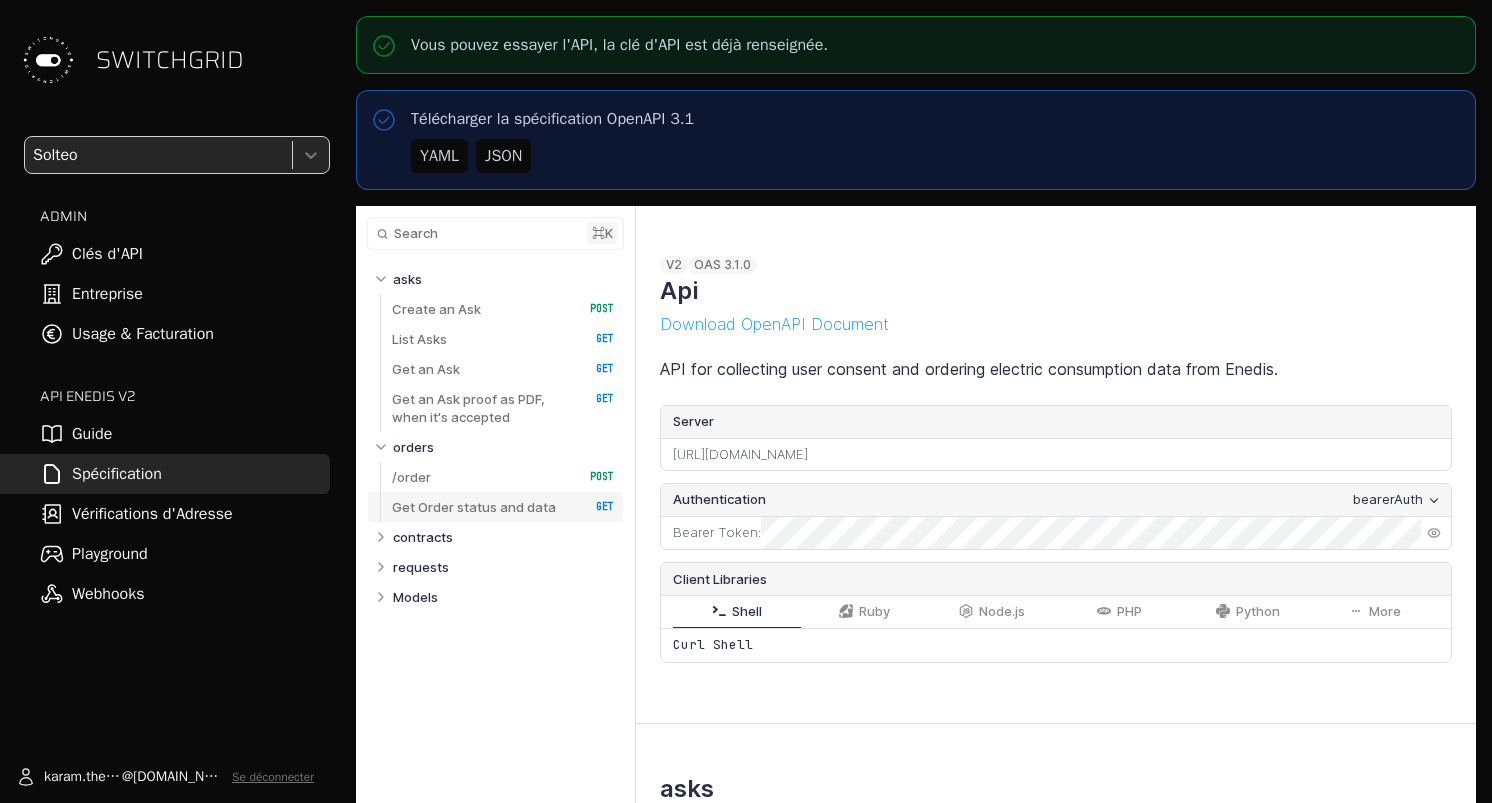 click on "Get Order status and data" at bounding box center [474, 507] 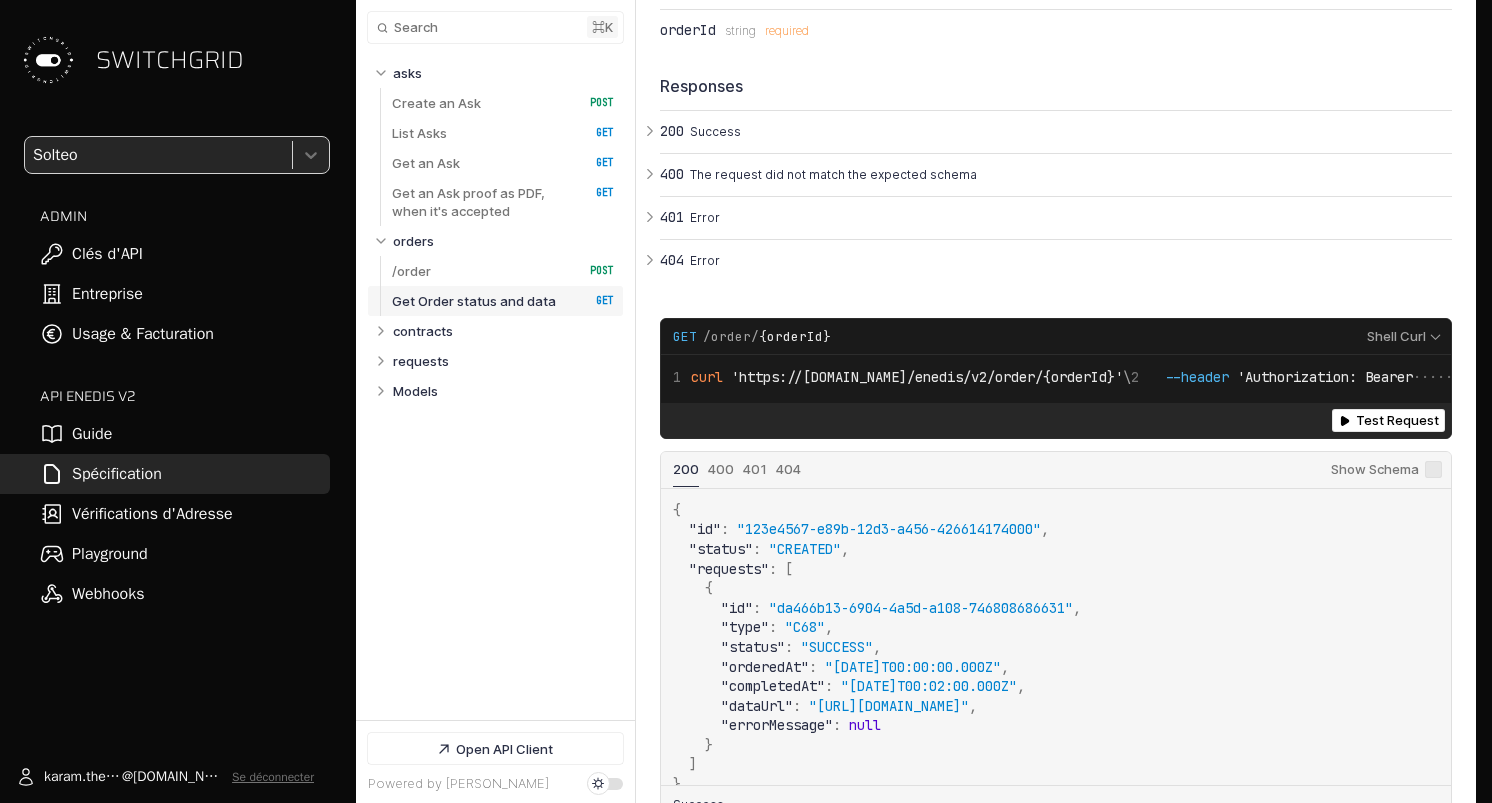 click on "Get Order status and data     HTTP Method:  GET" at bounding box center (503, 301) 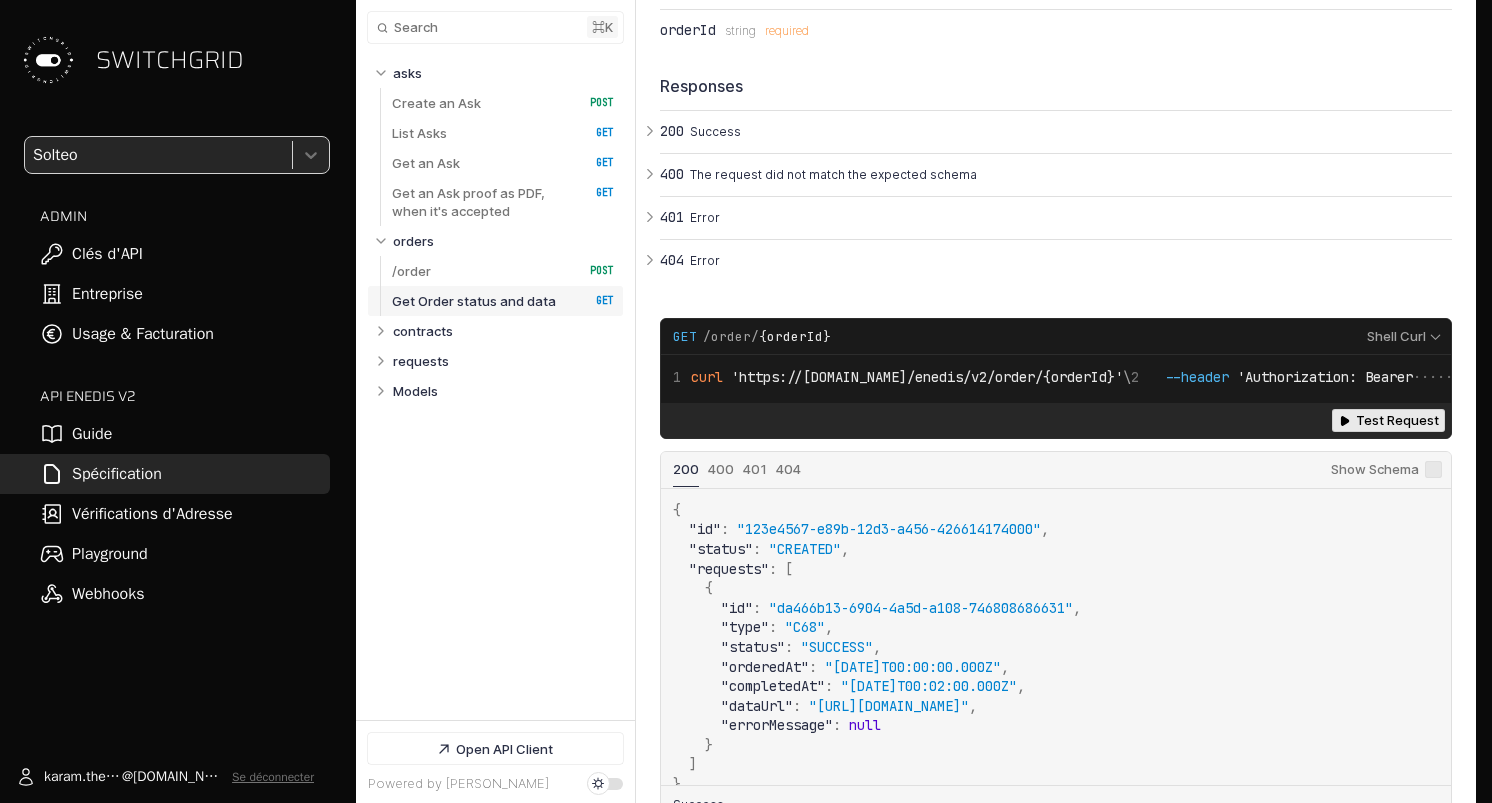 click on "Test Request" at bounding box center [1397, 420] 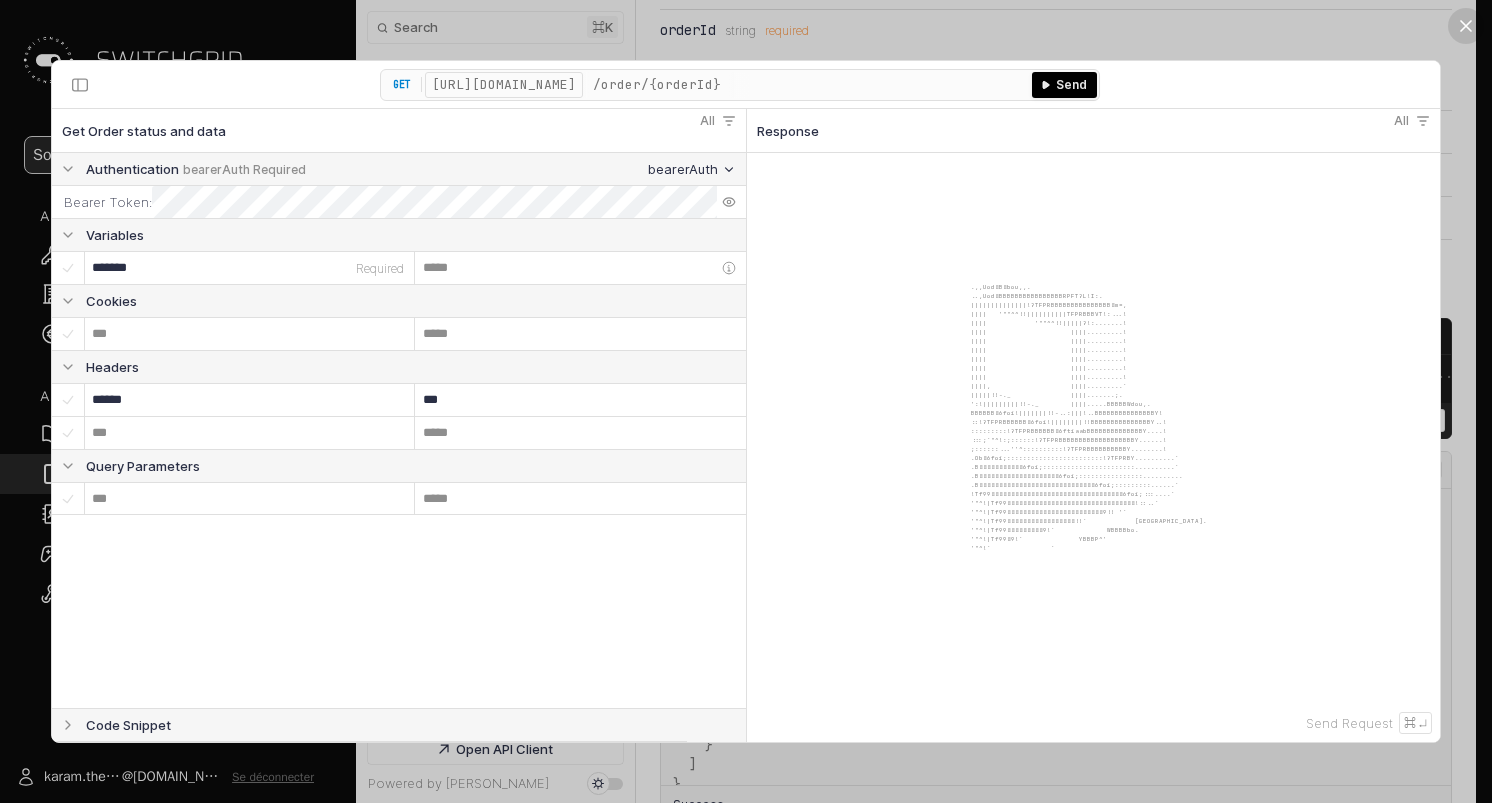 click on "*****" at bounding box center (439, 268) 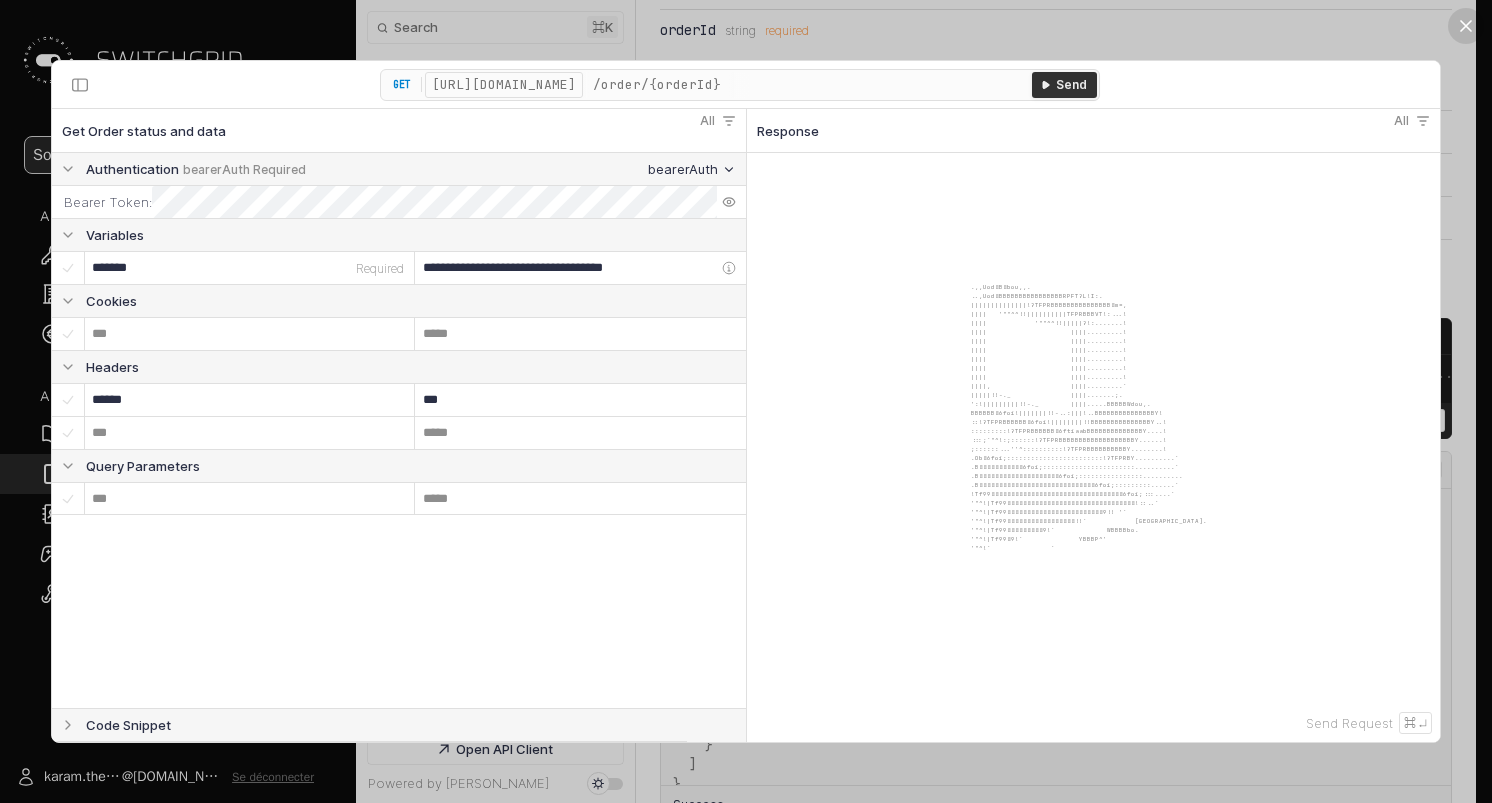 click on "Send" at bounding box center [1071, 85] 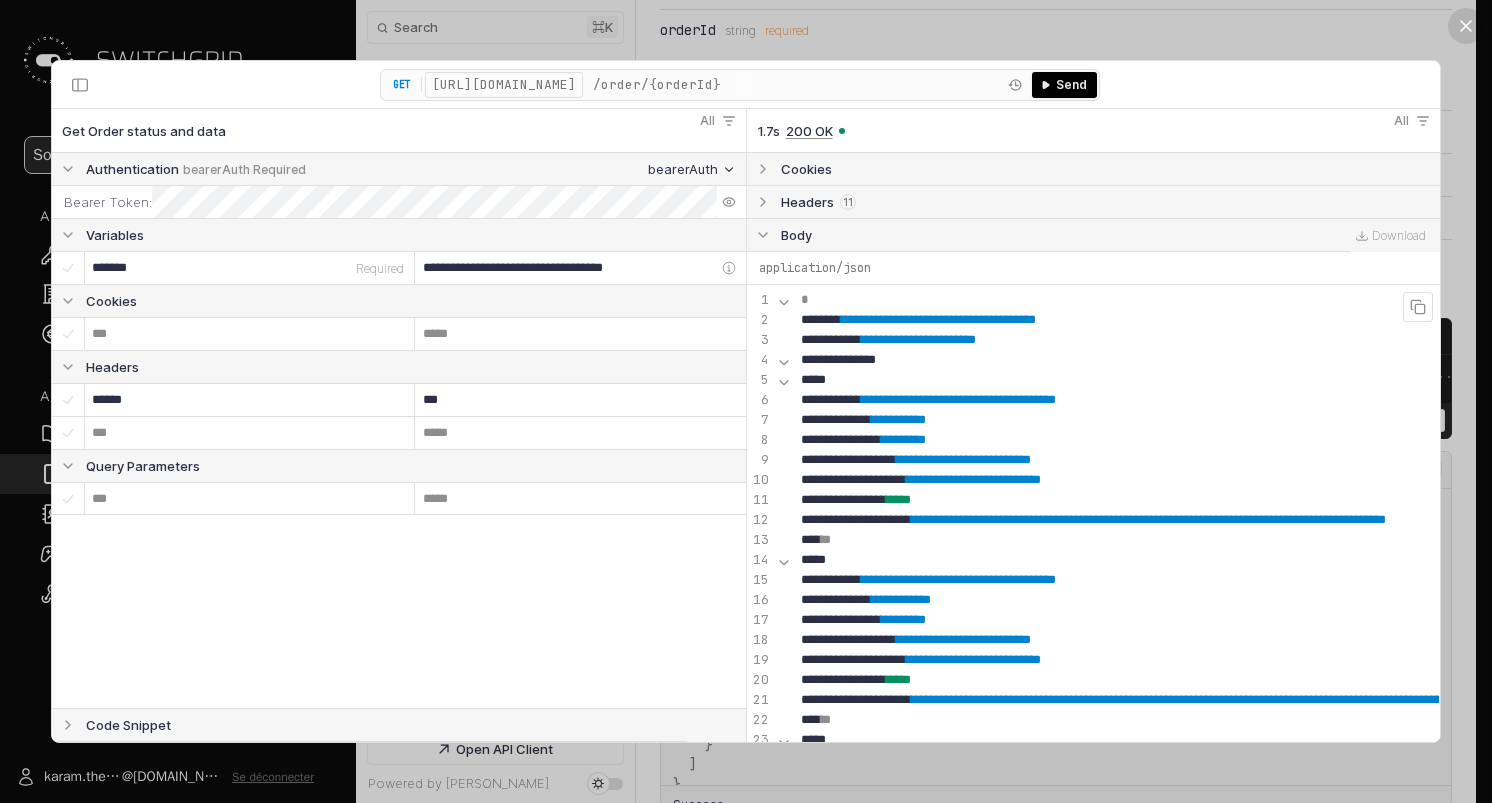 click on "**********" at bounding box center [4474, 360] 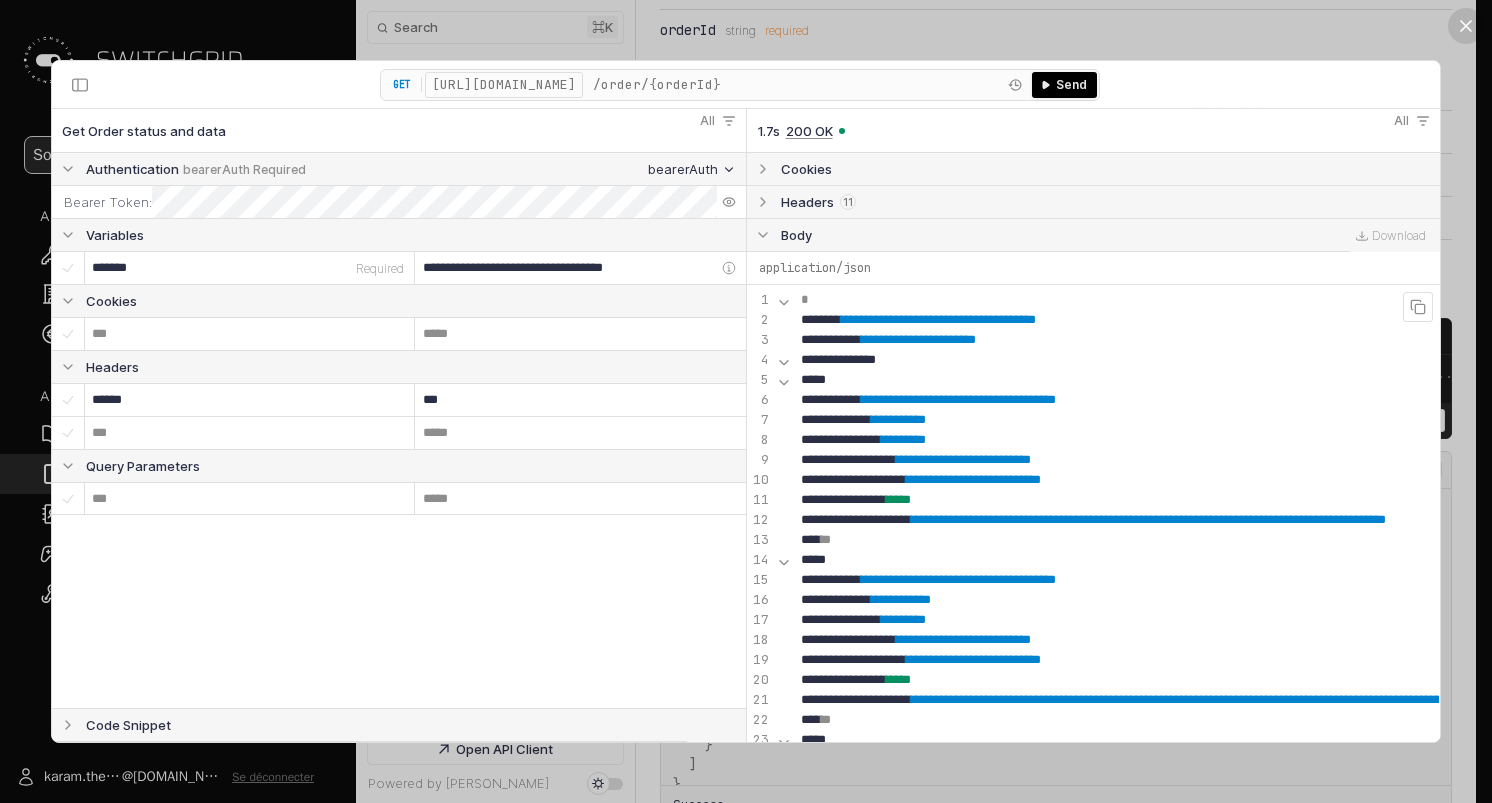 click on "*" at bounding box center (4474, 380) 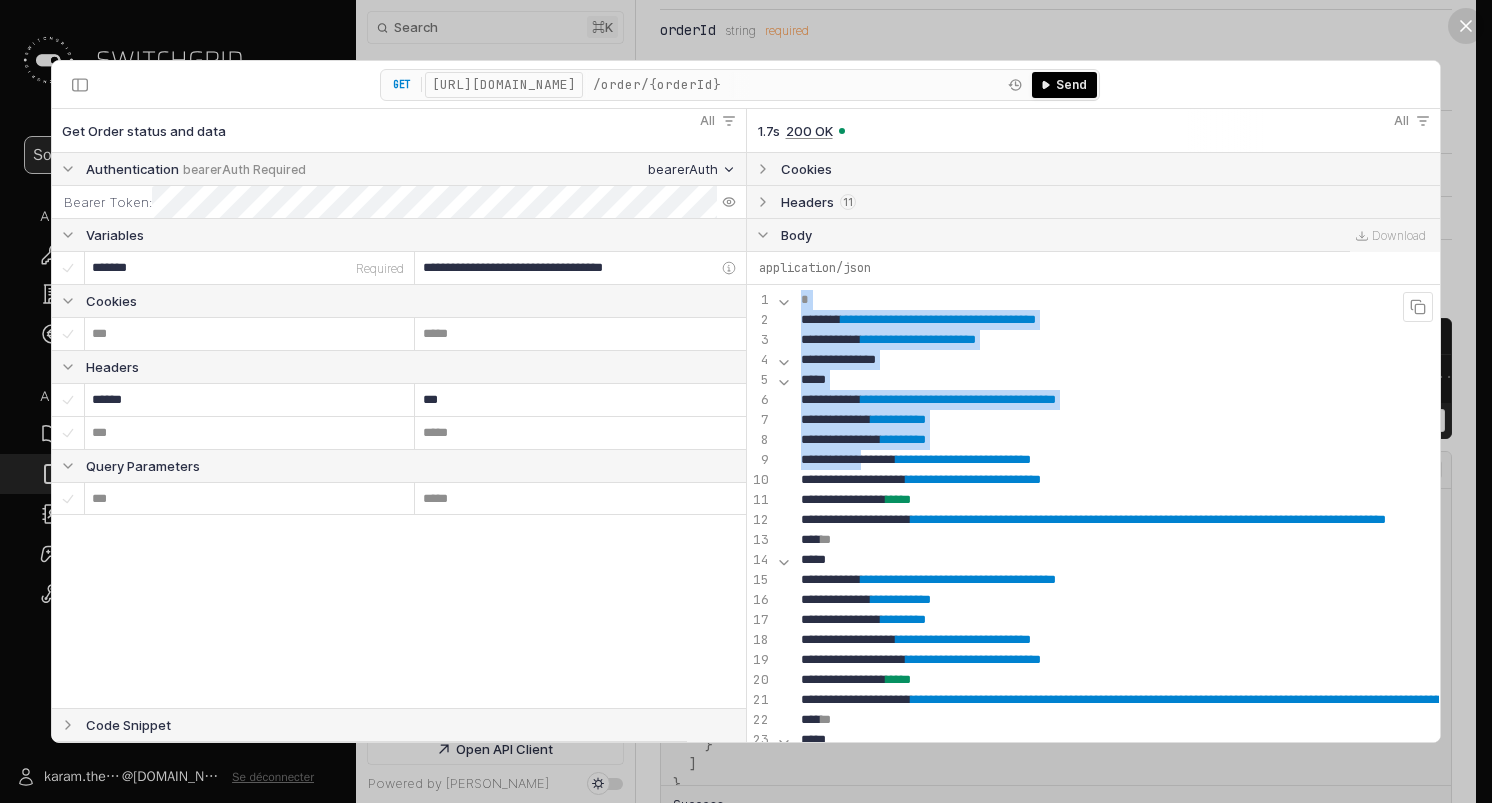 scroll, scrollTop: 209, scrollLeft: 0, axis: vertical 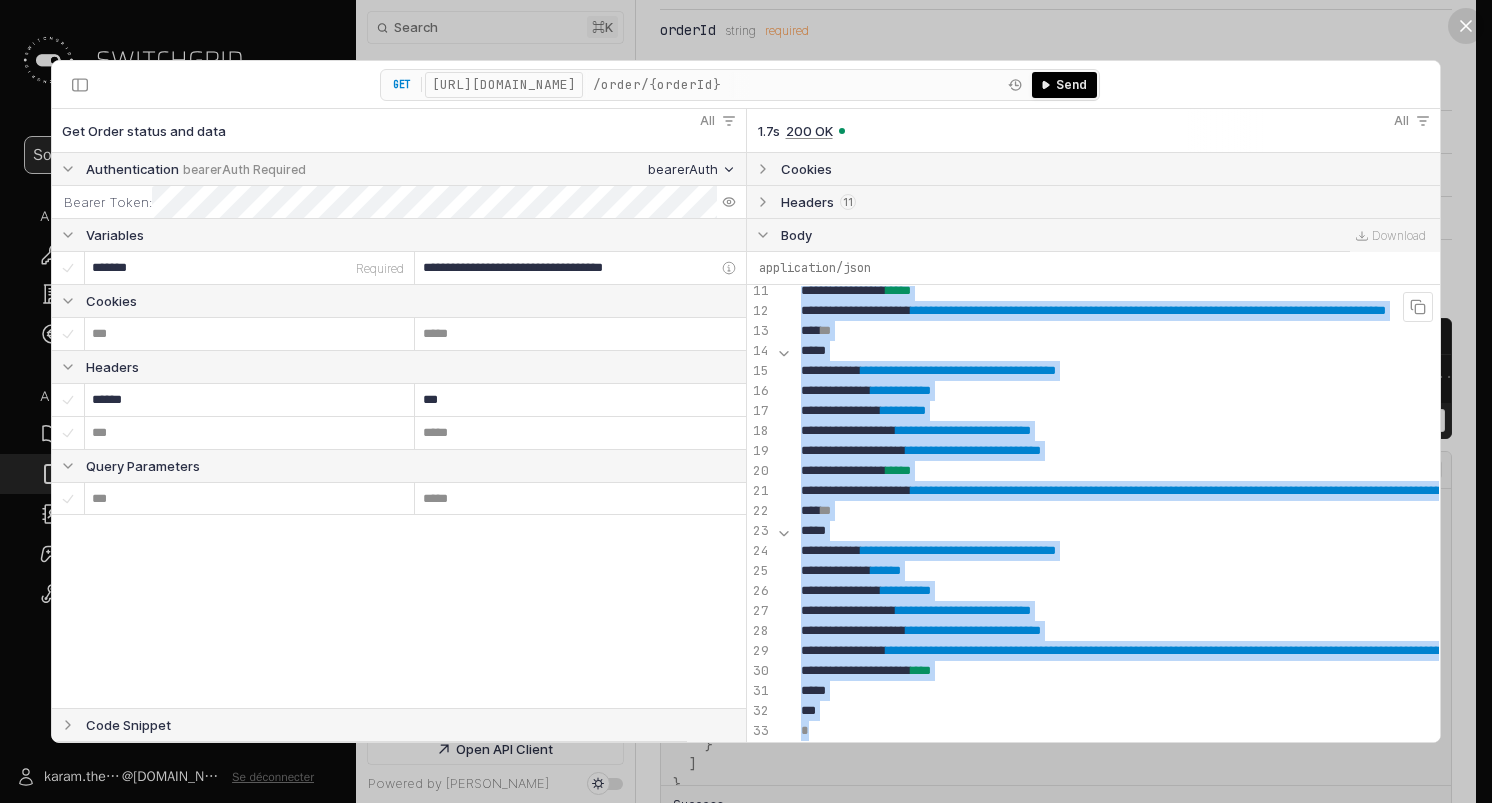 drag, startPoint x: 799, startPoint y: 291, endPoint x: 845, endPoint y: 726, distance: 437.4254 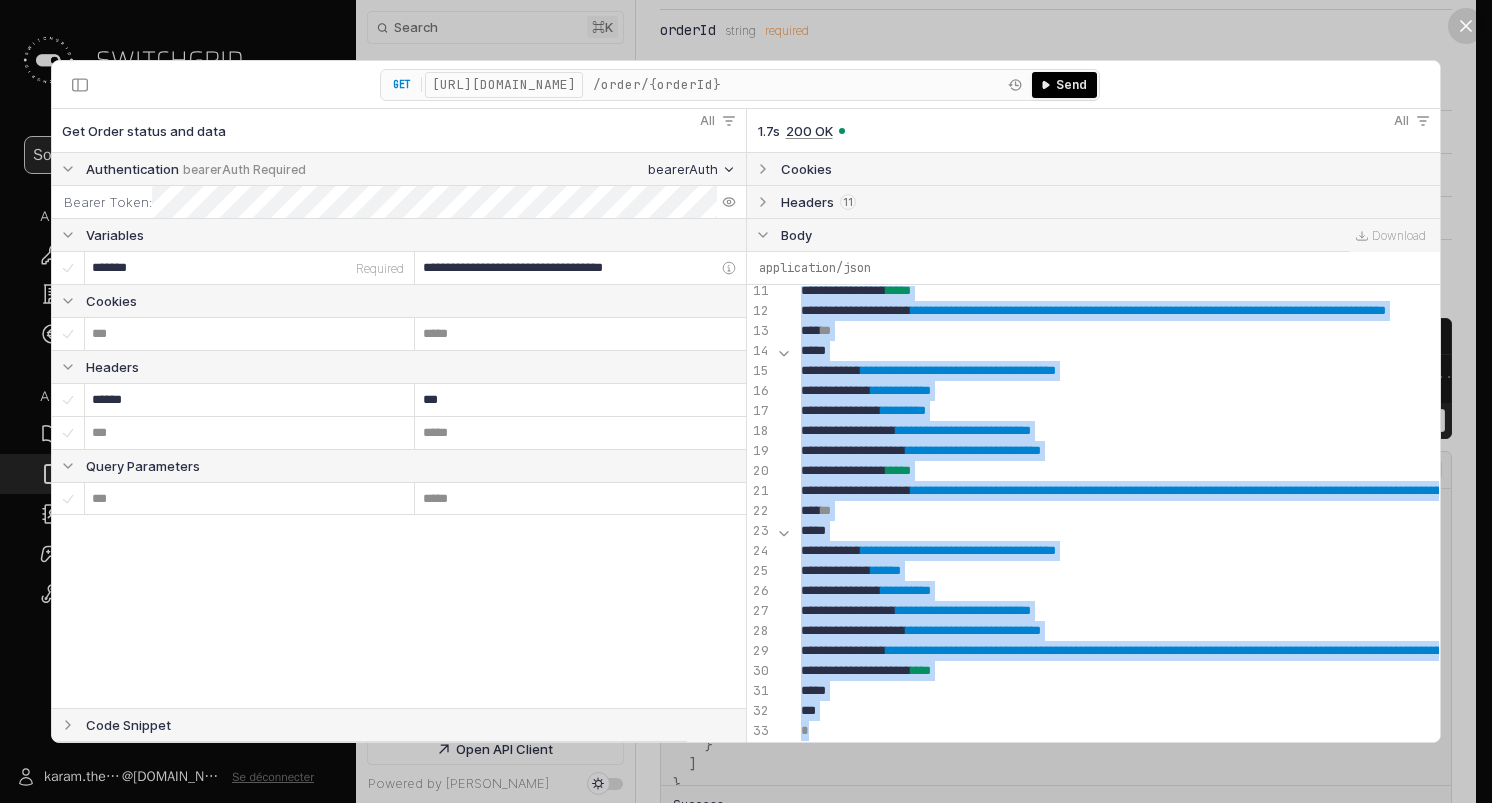 click on "**********" at bounding box center [551, 268] 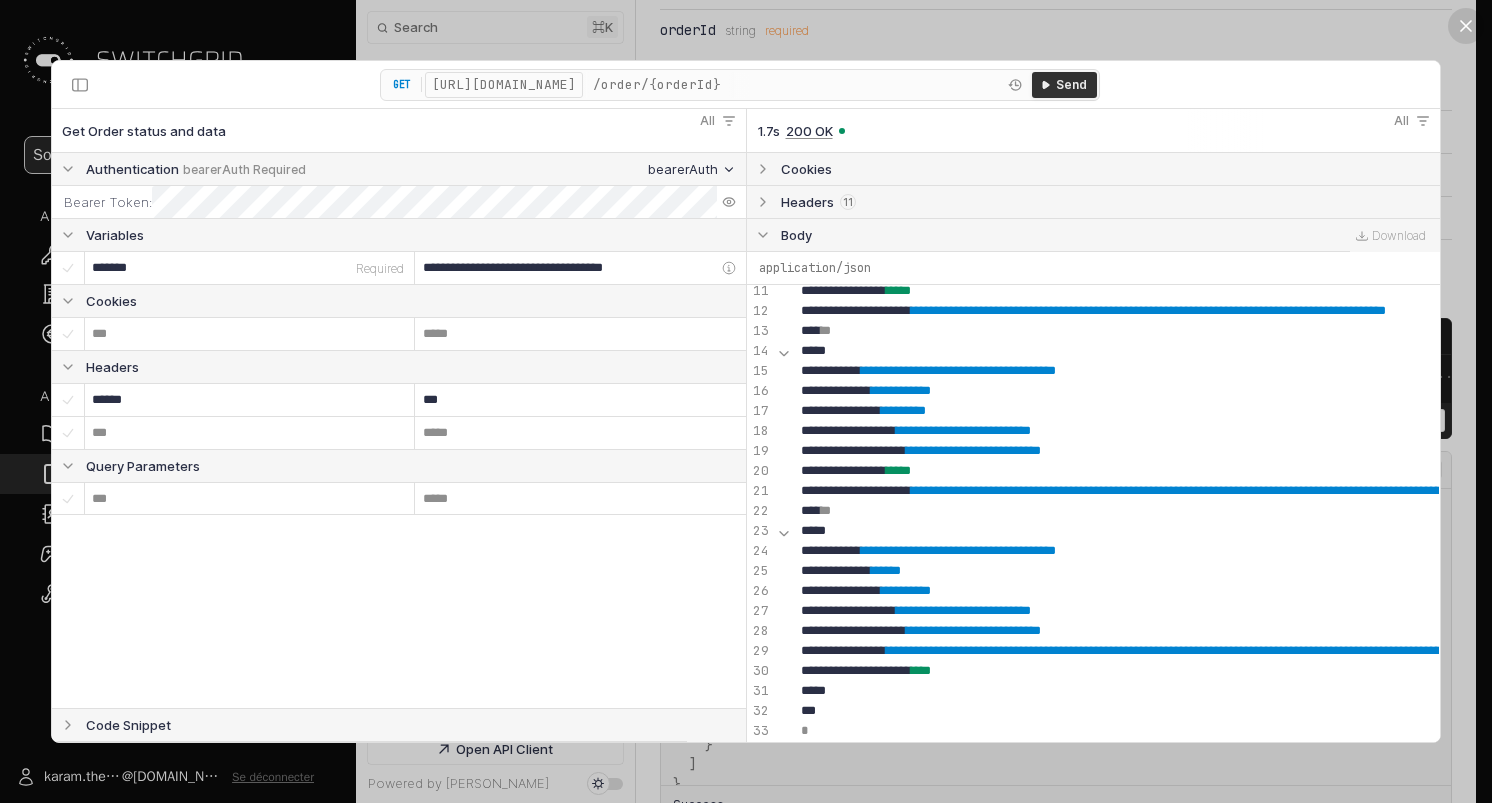 click on "Send" at bounding box center (1071, 85) 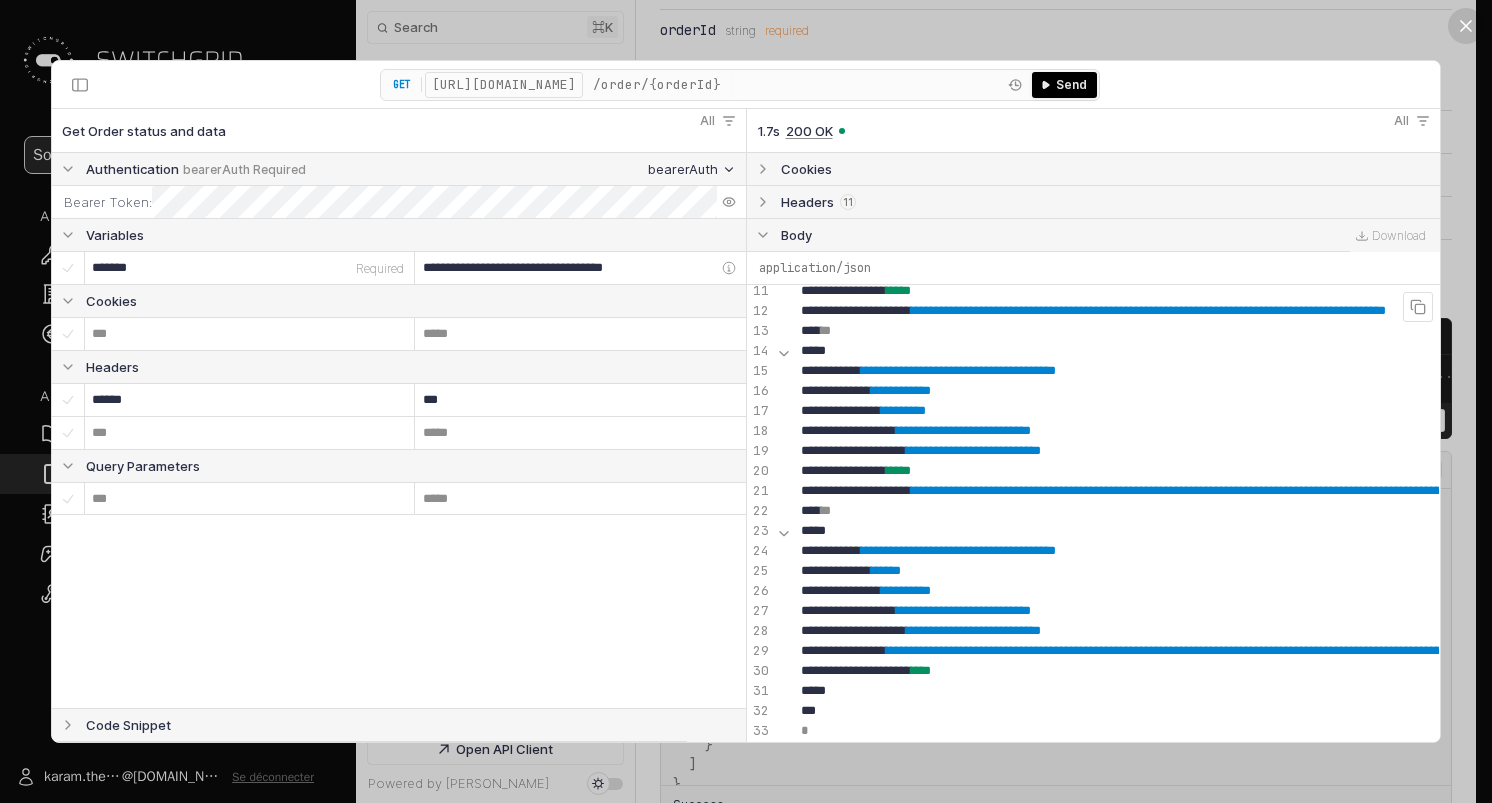 click on "*" at bounding box center [4474, 351] 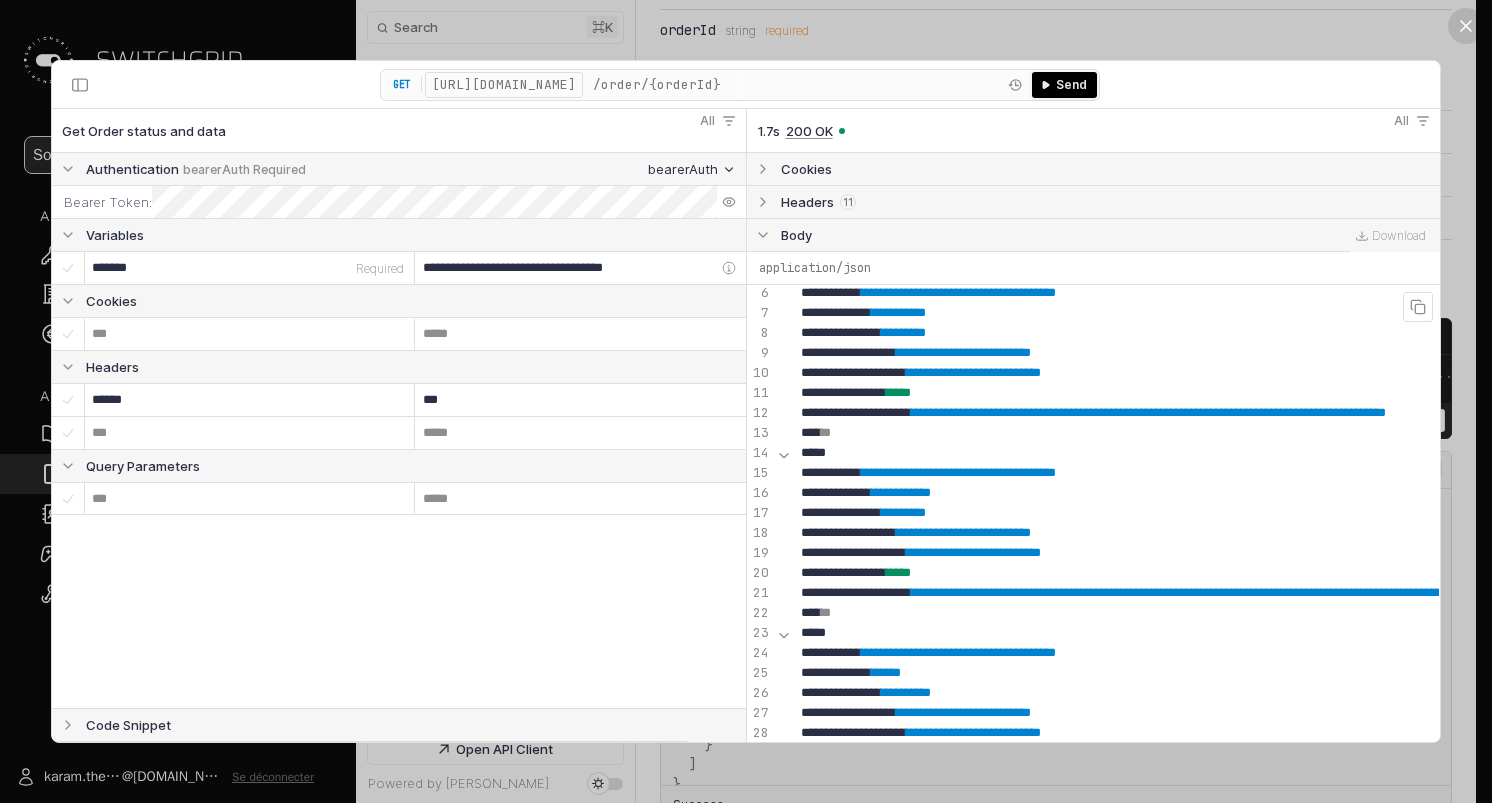 scroll, scrollTop: 0, scrollLeft: 0, axis: both 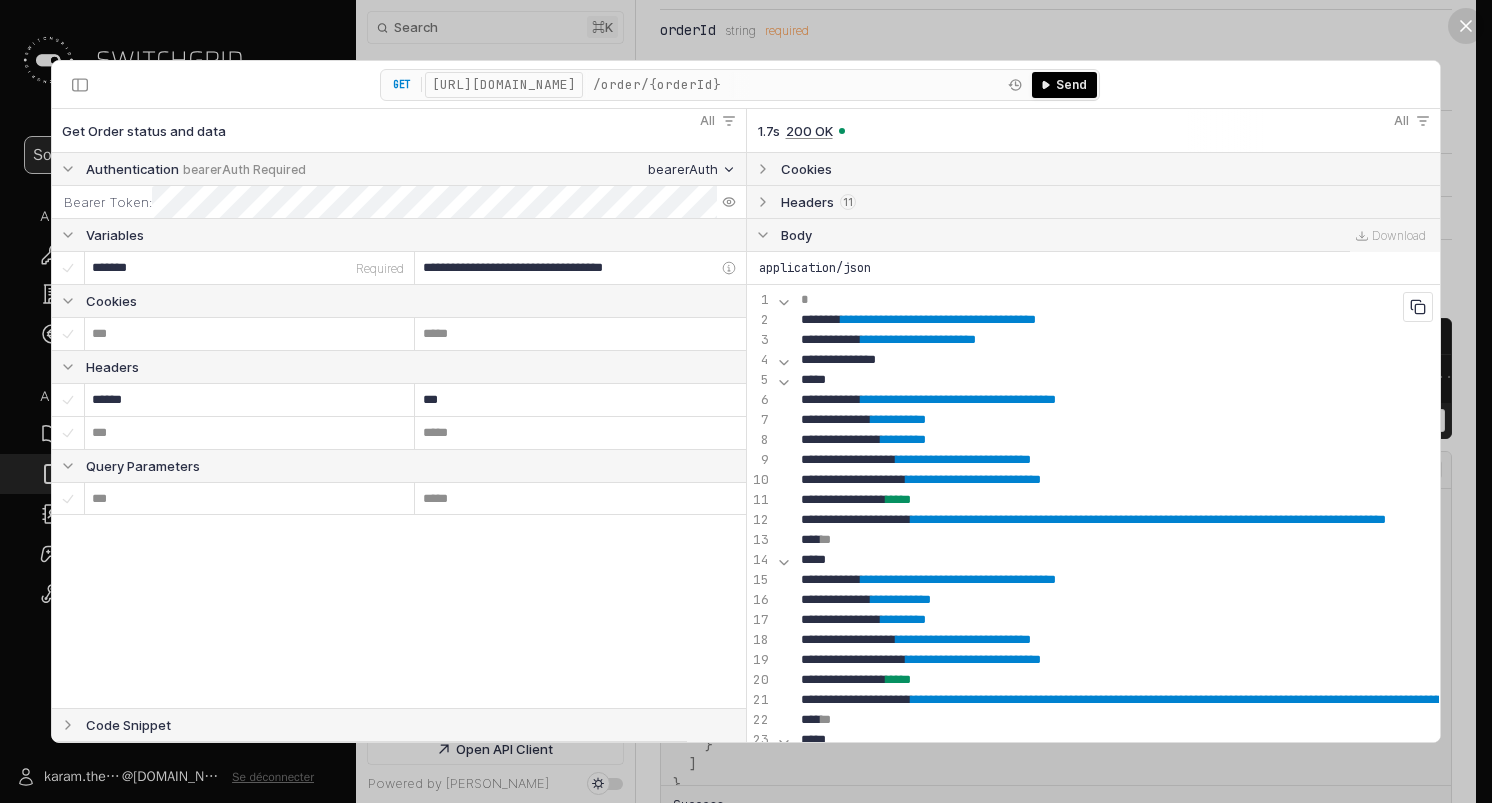 click 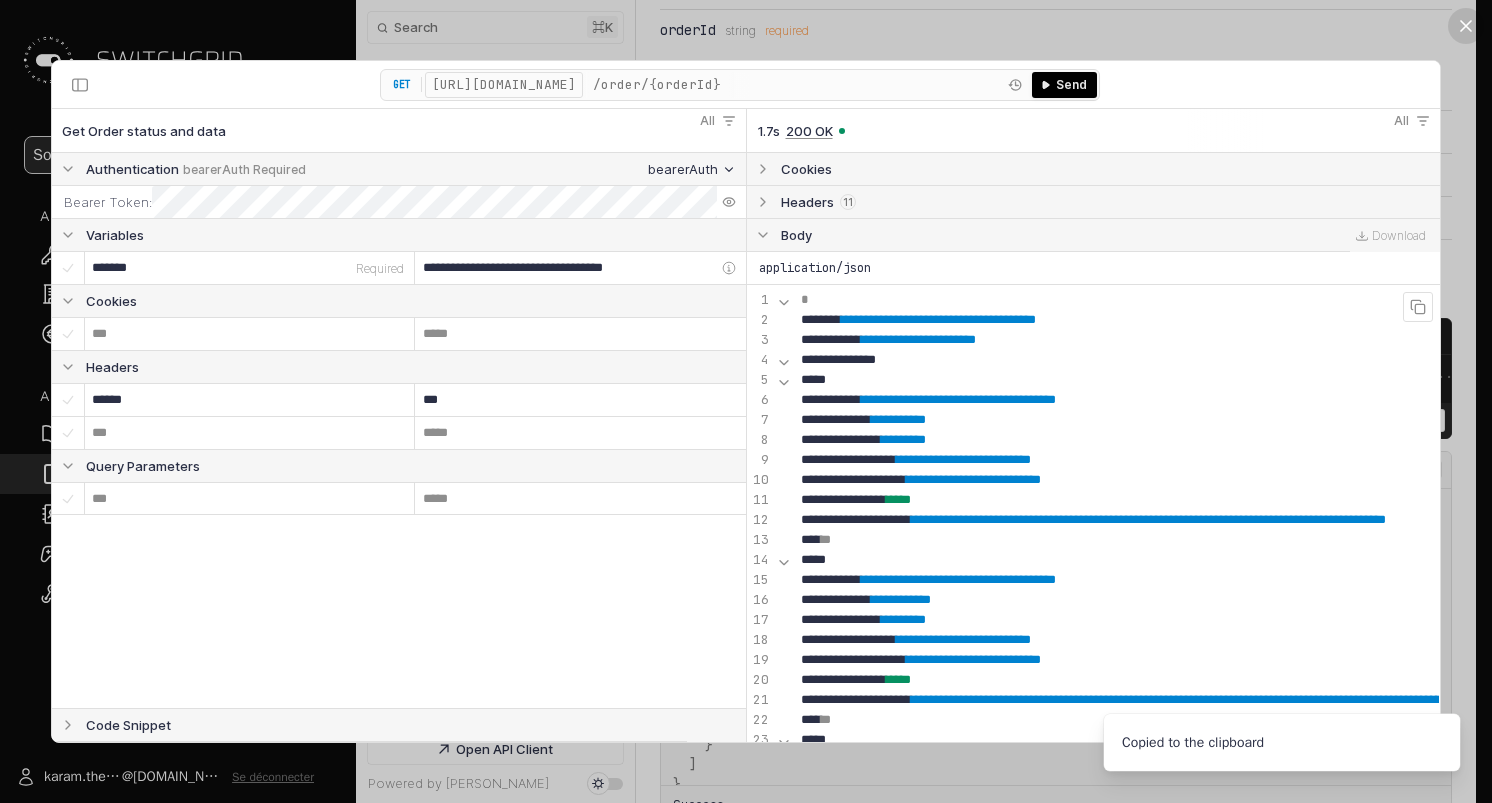 type 